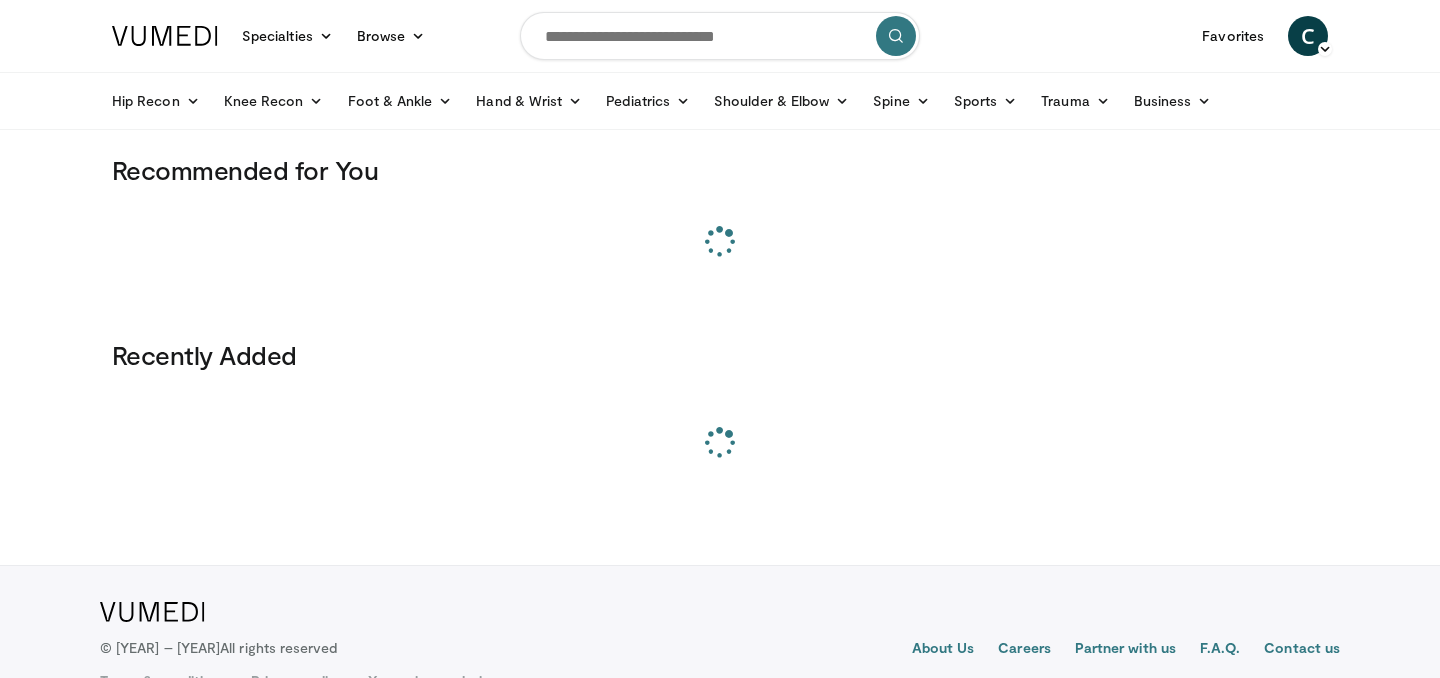 scroll, scrollTop: 0, scrollLeft: 0, axis: both 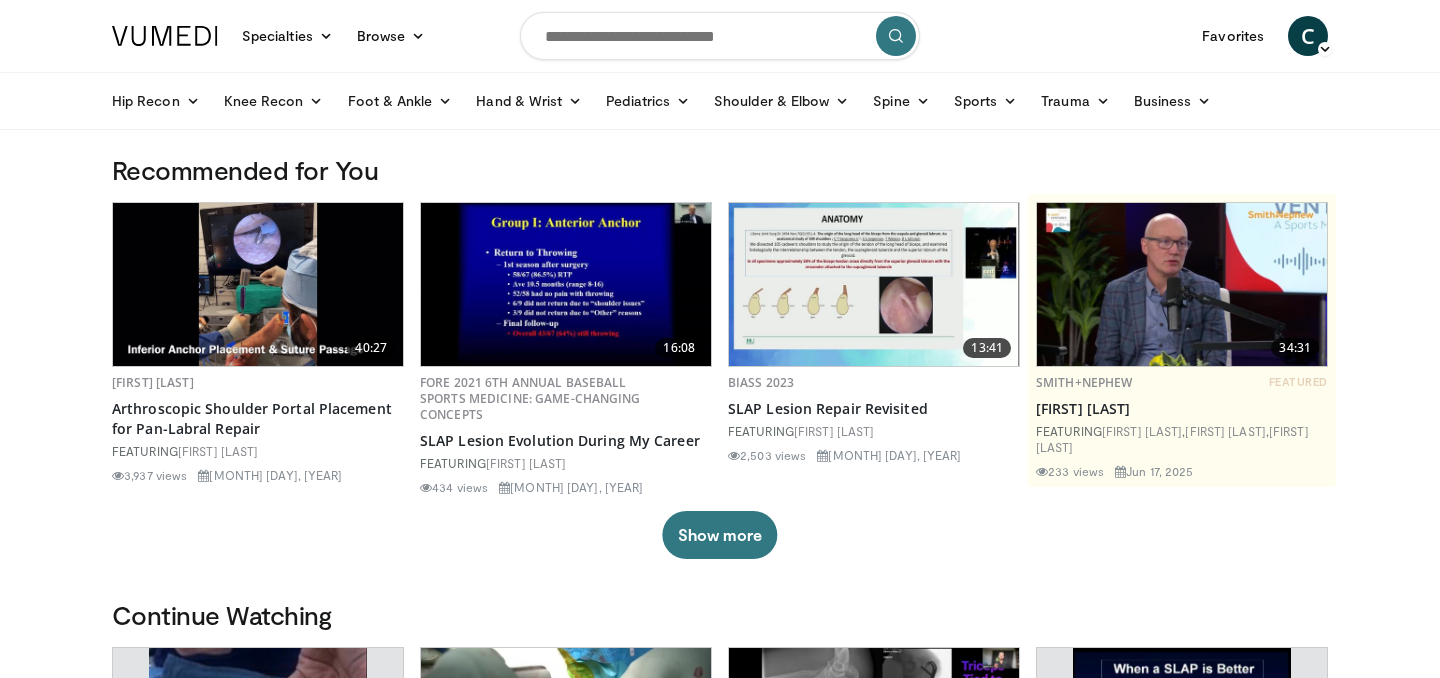 click at bounding box center [720, 36] 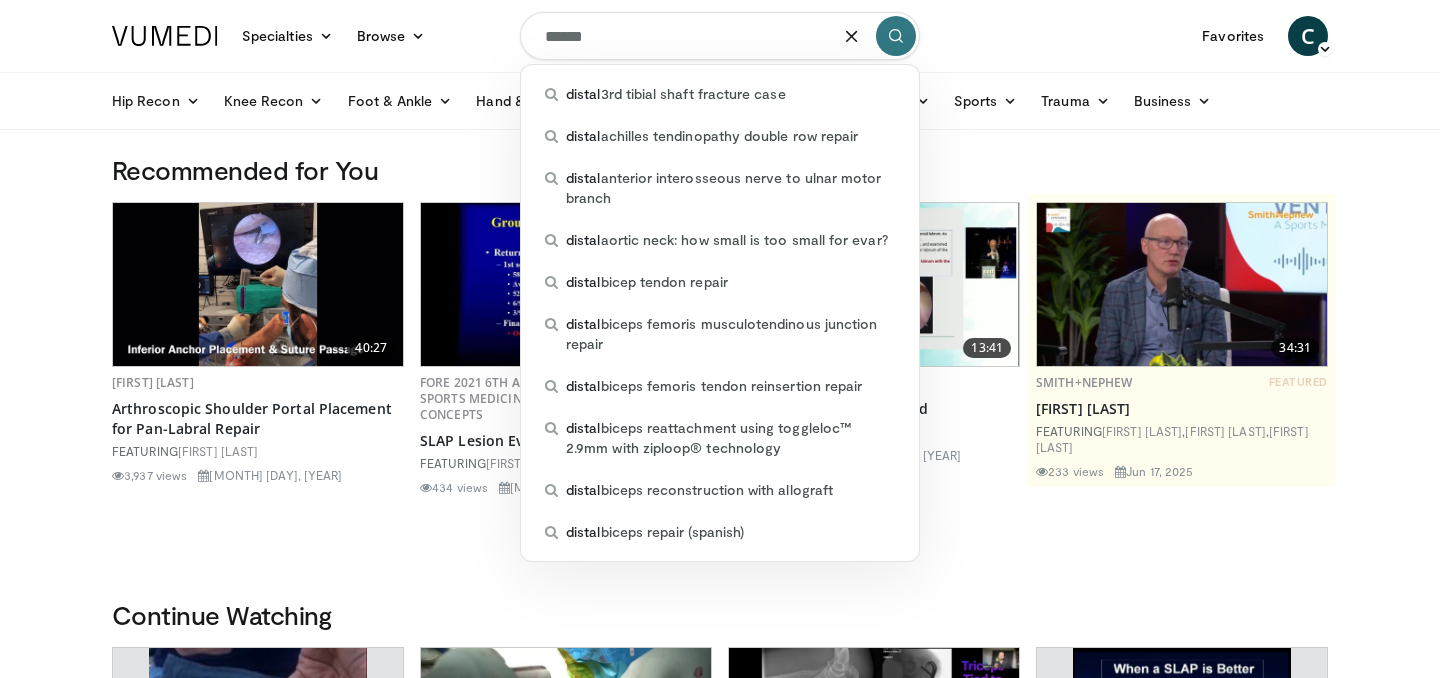 click on "******" at bounding box center (720, 36) 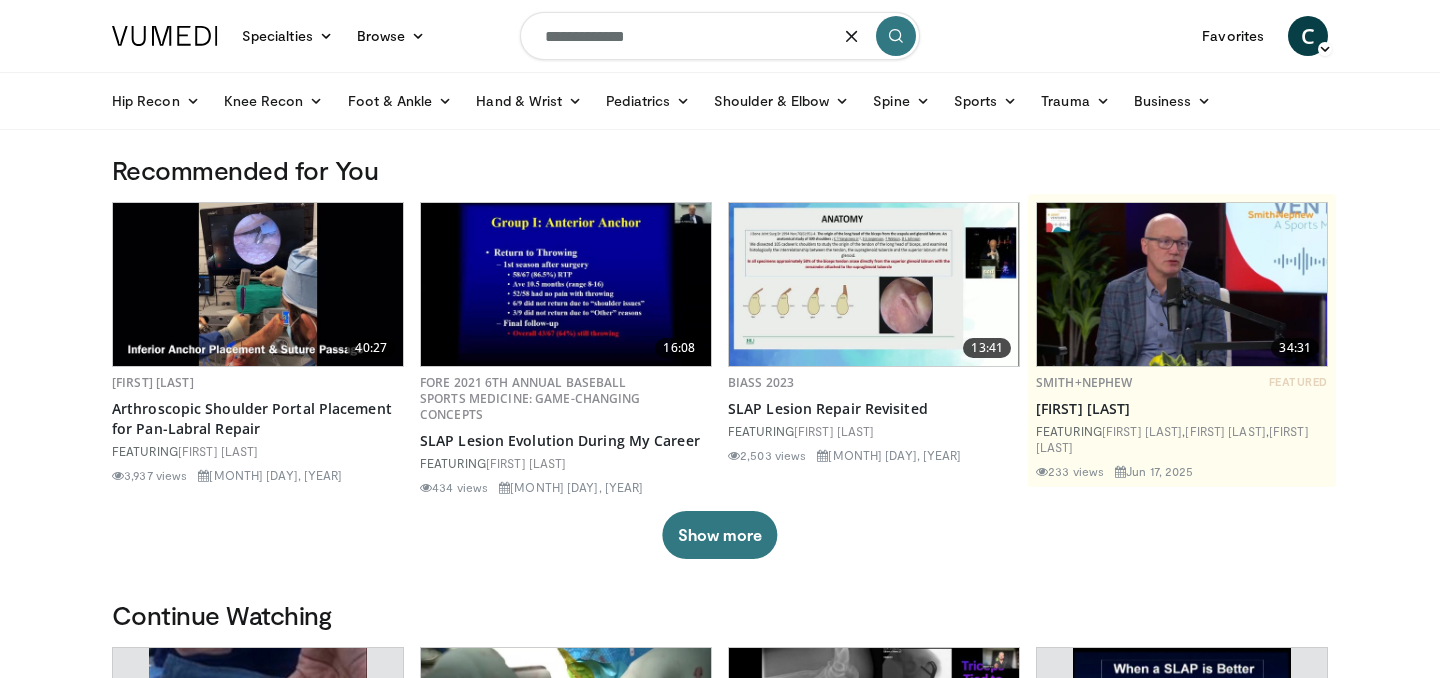 type on "**********" 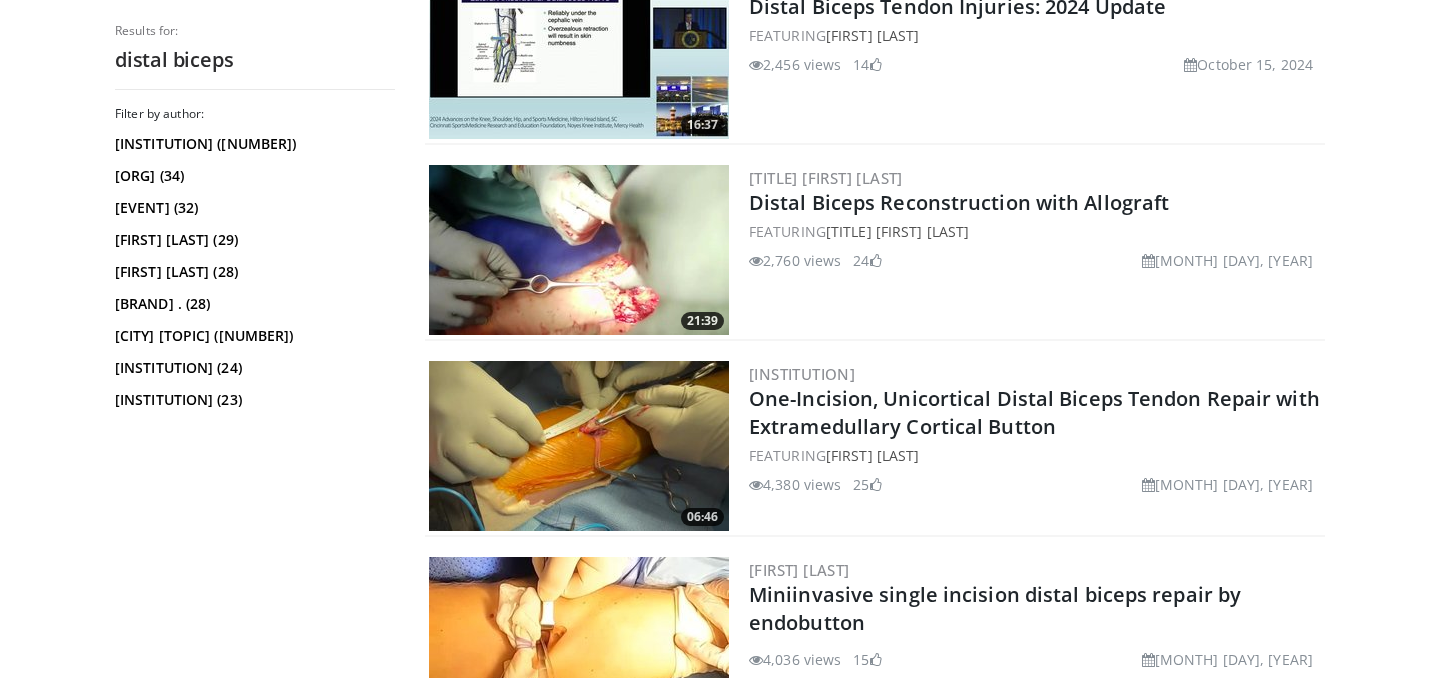 scroll, scrollTop: 1239, scrollLeft: 0, axis: vertical 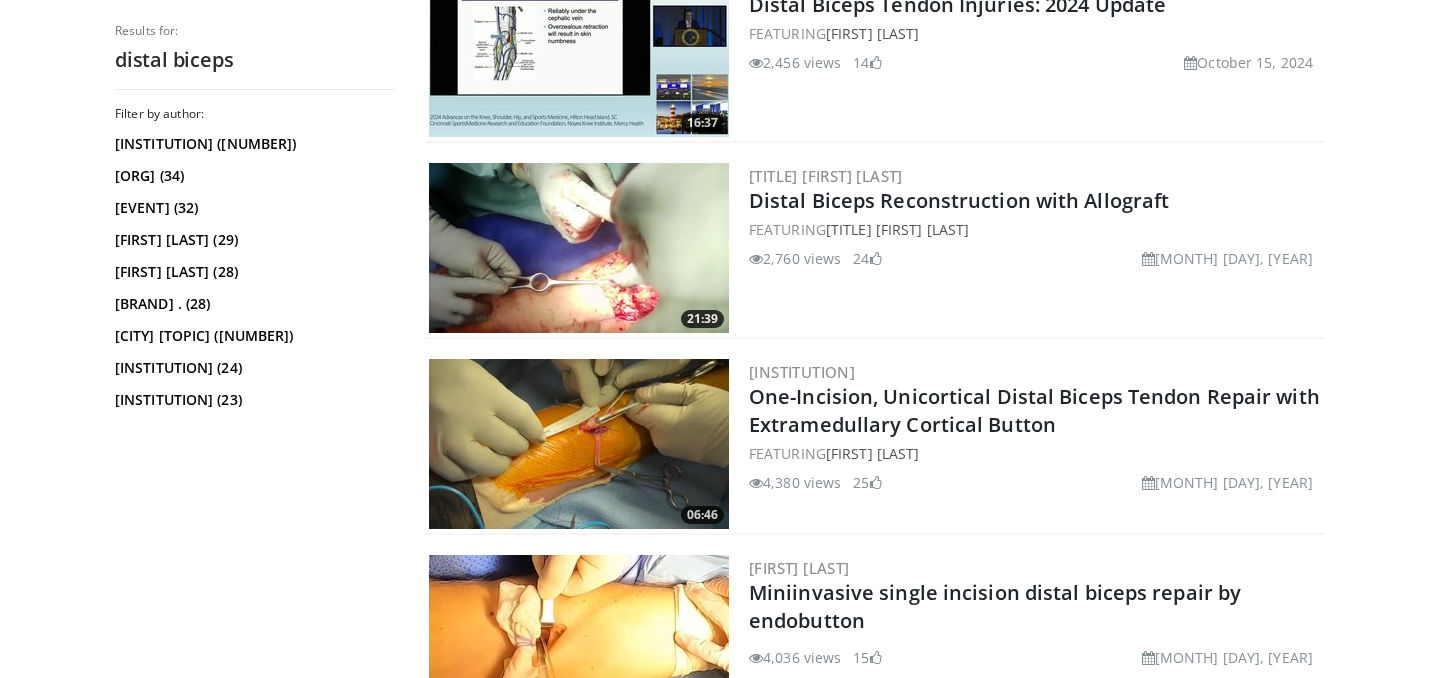 click at bounding box center (579, 444) 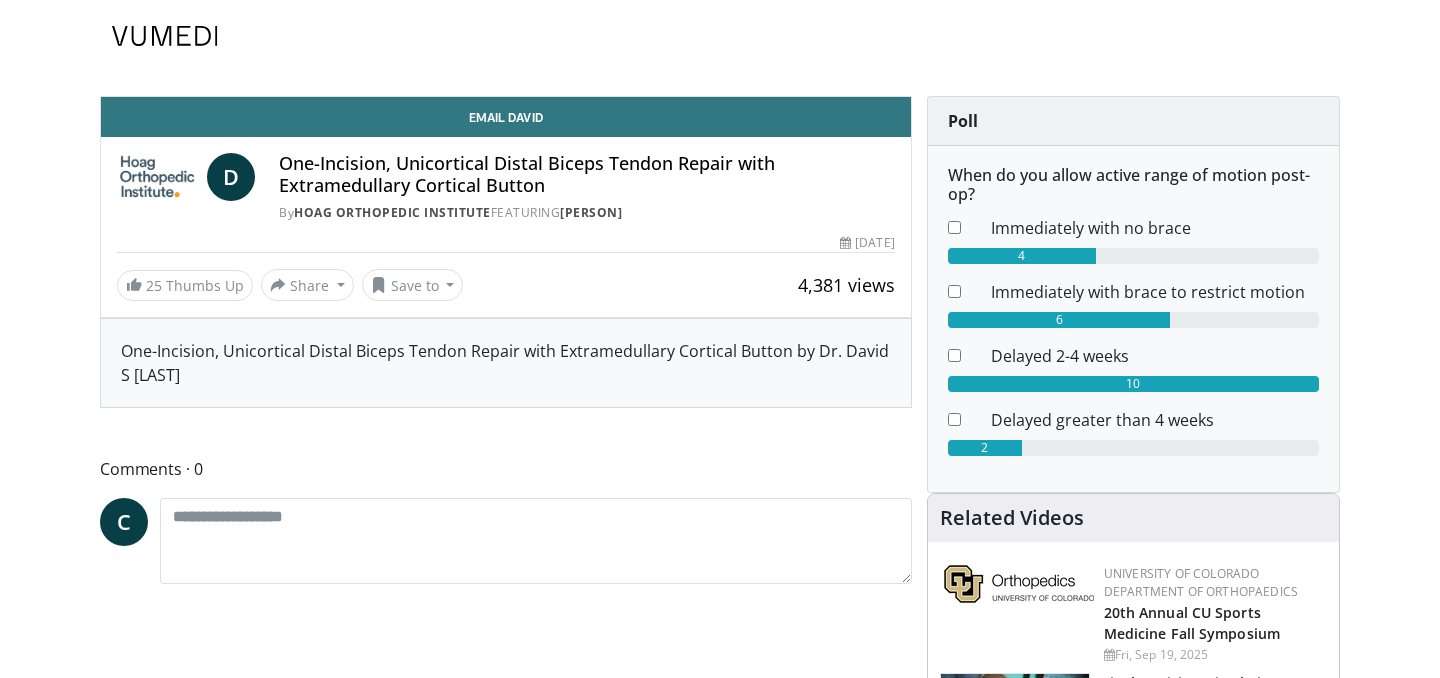 scroll, scrollTop: 0, scrollLeft: 0, axis: both 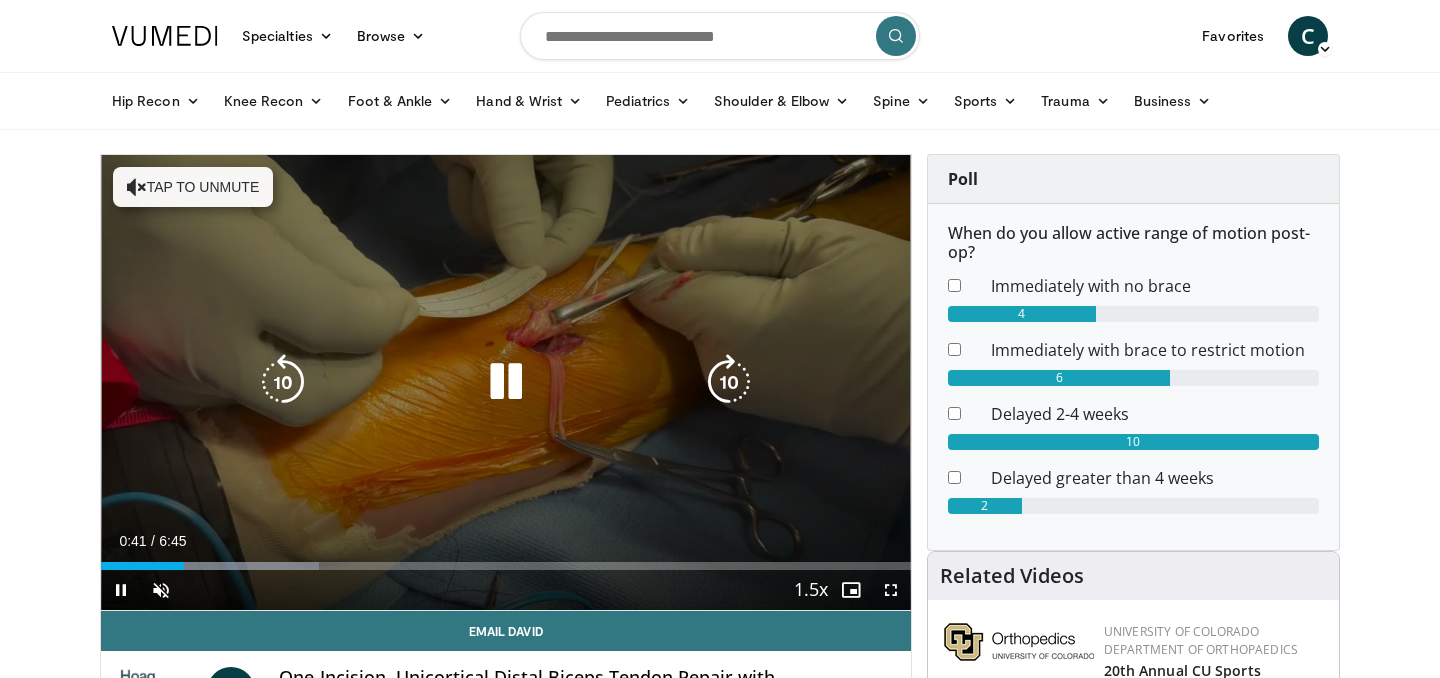 click on "Tap to unmute" at bounding box center (193, 187) 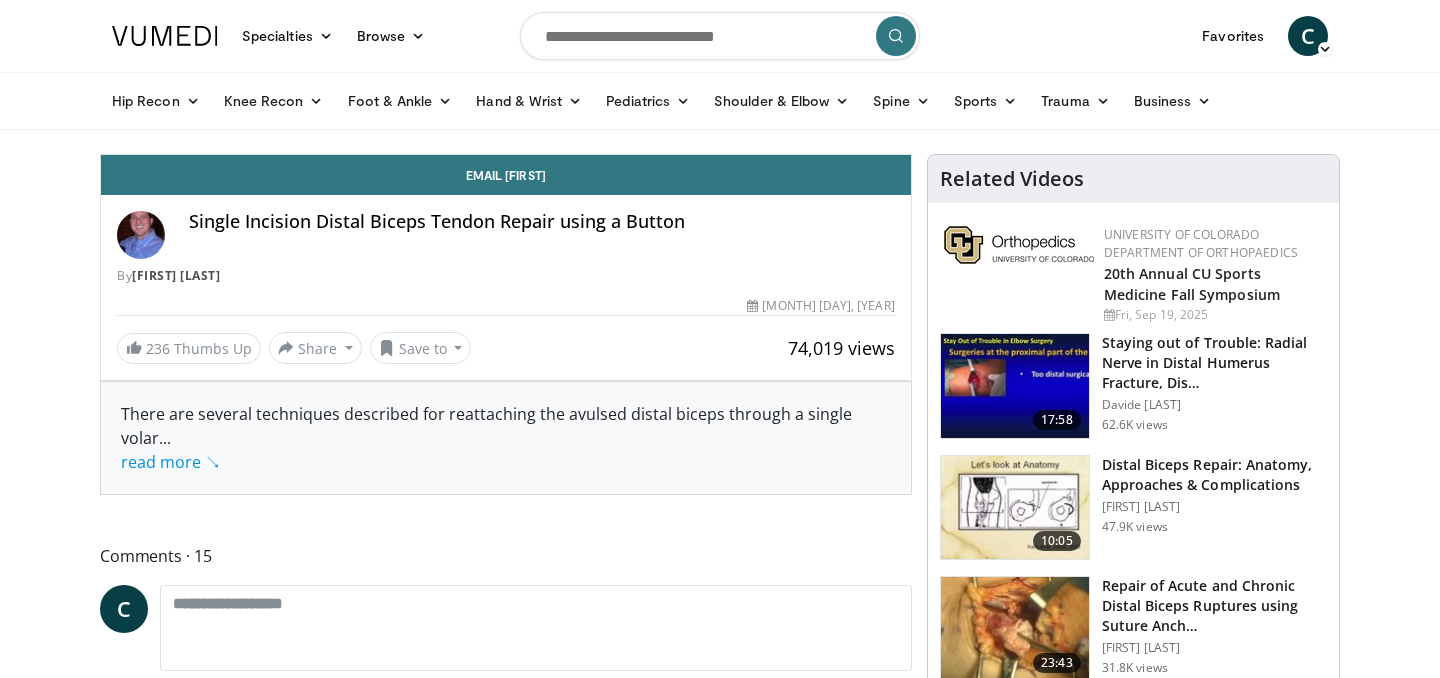 scroll, scrollTop: 0, scrollLeft: 0, axis: both 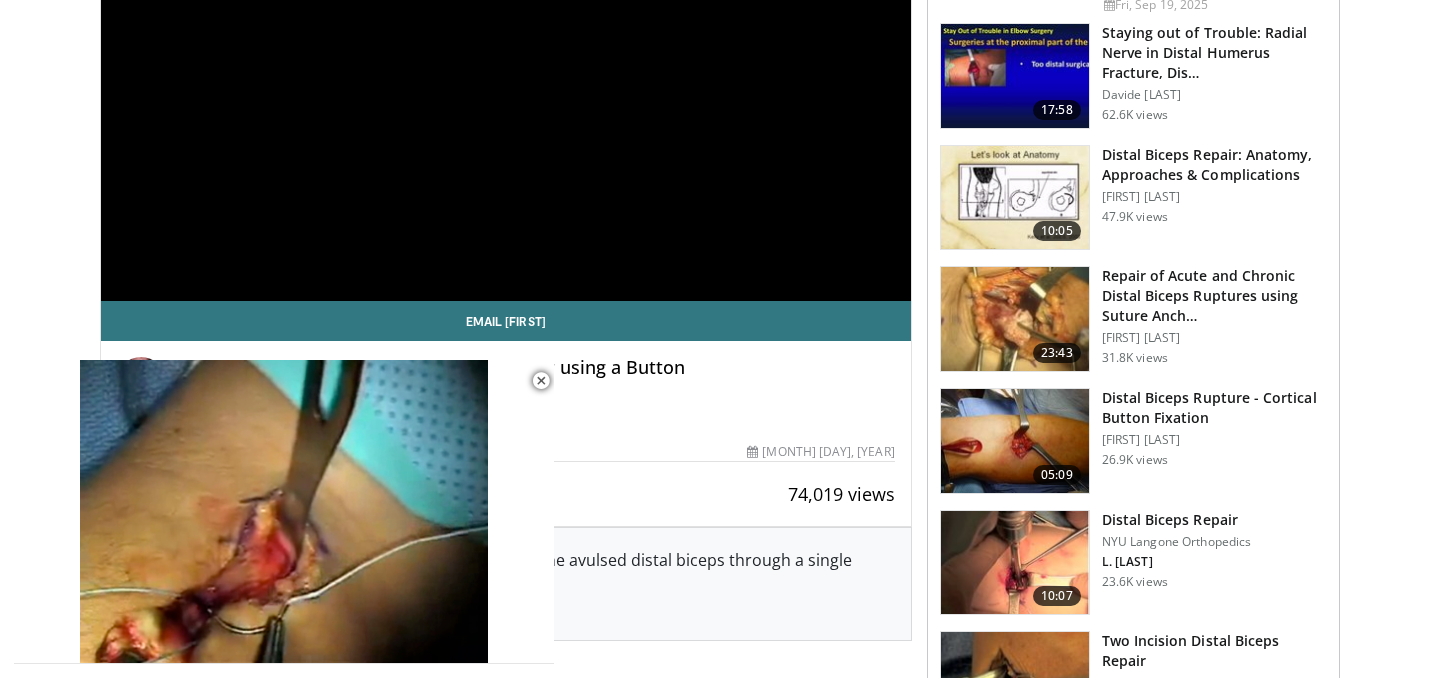 click at bounding box center [1015, 563] 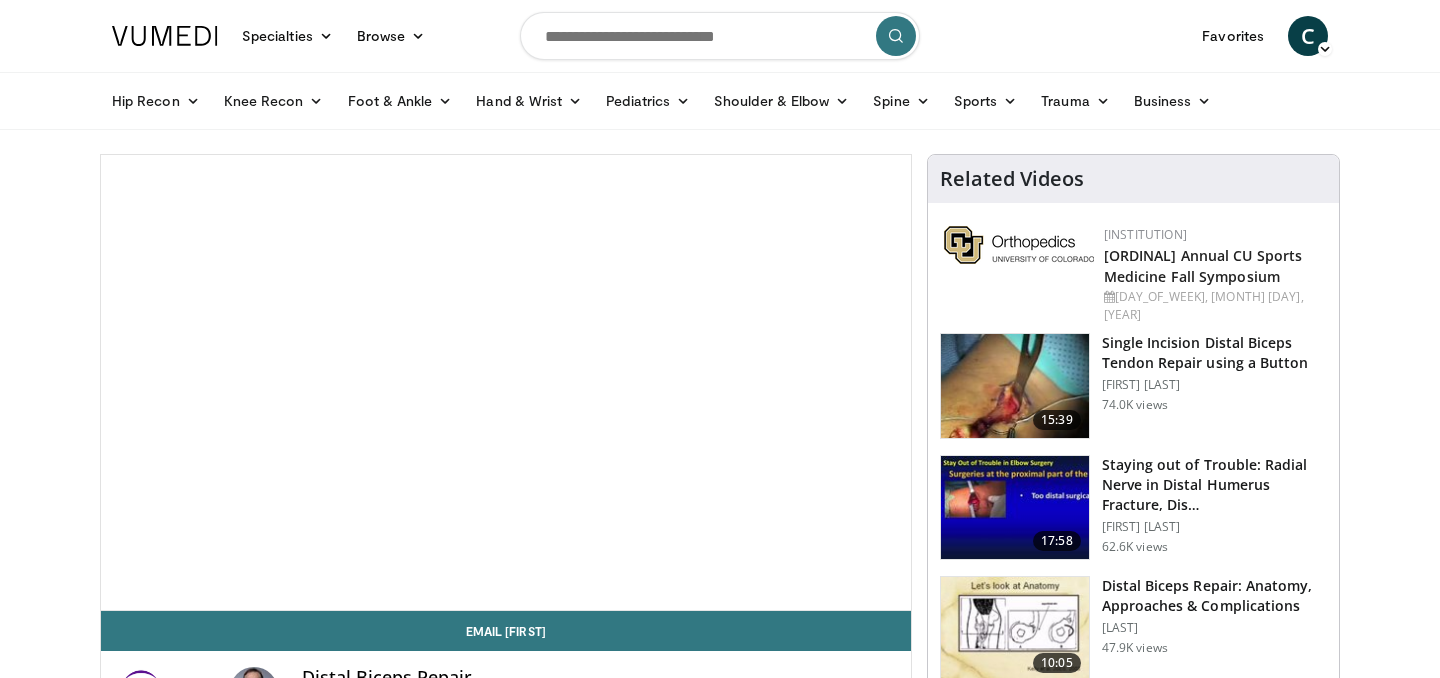 scroll, scrollTop: 0, scrollLeft: 0, axis: both 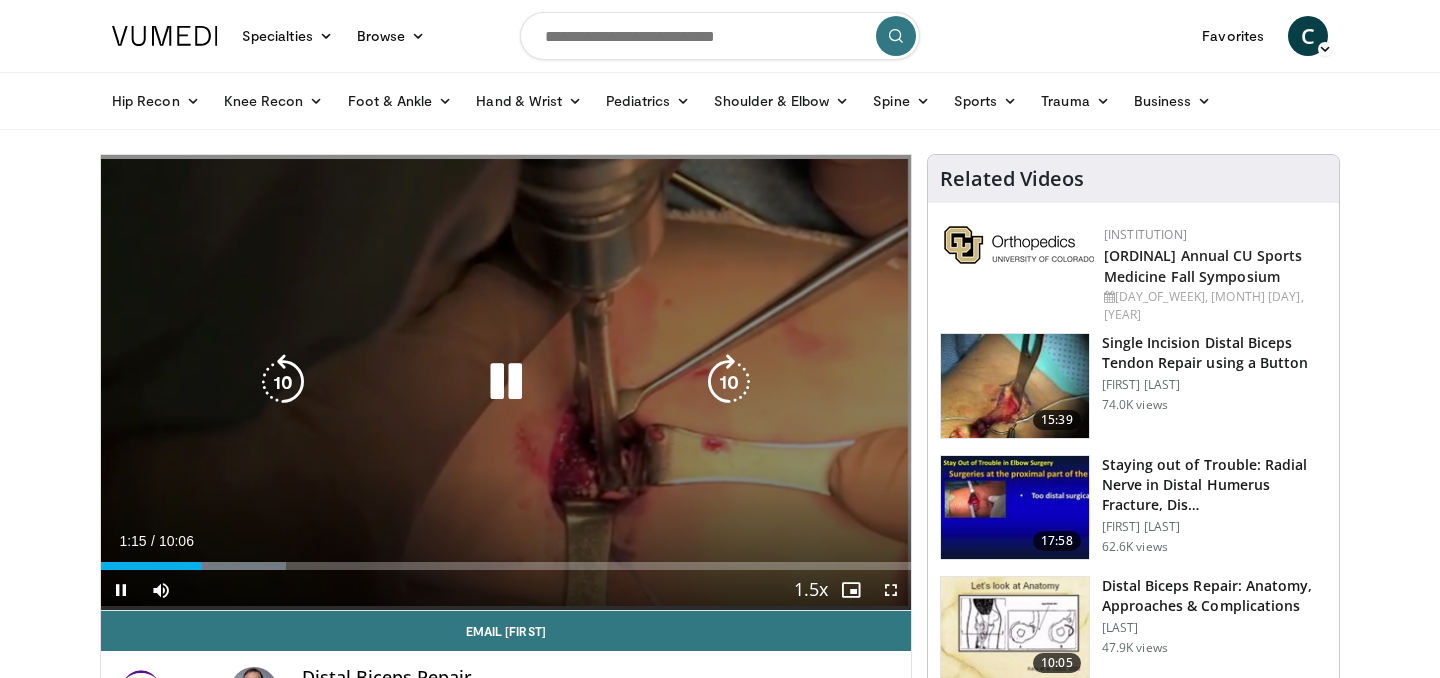 click at bounding box center [506, 382] 